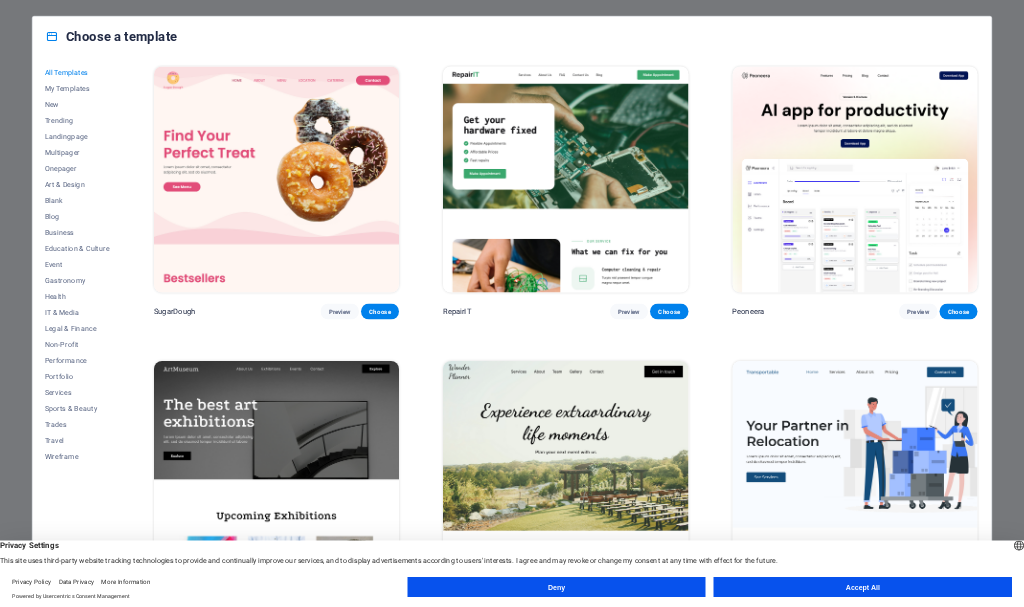 scroll, scrollTop: 0, scrollLeft: 0, axis: both 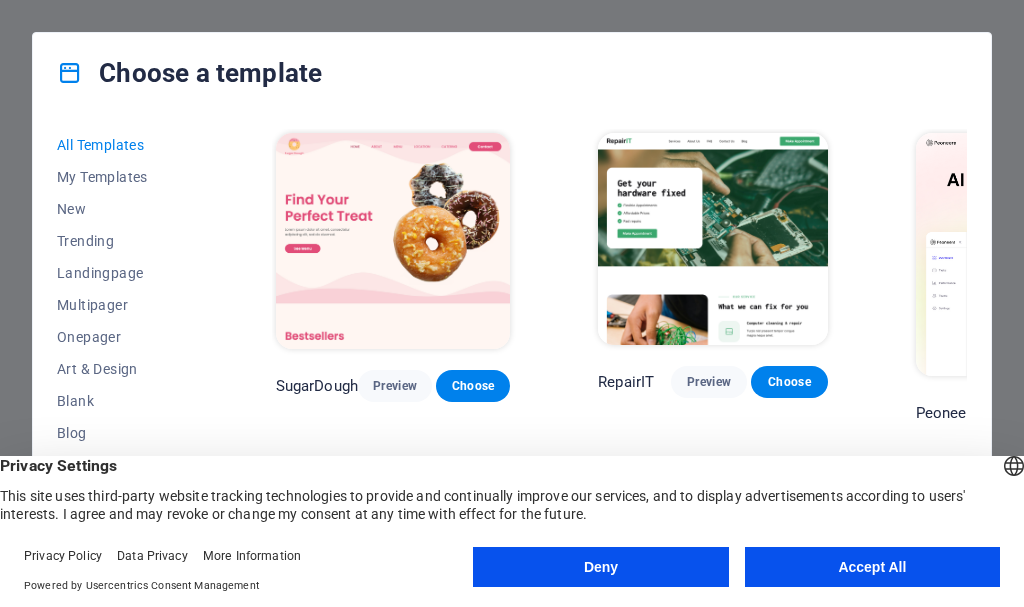 click on "All Templates My Templates New Trending Landingpage Multipager Onepager Art & Design Blank Blog Business Education & Culture Event Gastronomy Health IT & Media Legal & Finance Non-Profit Performance Portfolio Services Sports & Beauty Trades Travel Wireframe SugarDough Preview Choose RepairIT Preview Choose Peoneera Preview Choose Art Museum Preview Choose Wonder Planner Preview Choose Transportable Preview Choose S&L Preview Choose WePaint Preview Choose Eco-Con Preview Choose MeetUp Preview Choose Help & Care Preview Choose Podcaster Preview Choose Academix Preview Choose BIG Barber Shop Preview Choose Health & Food Preview Choose UrbanNest Interiors Preview Choose Green Change Preview Choose The Beauty Temple Preview Choose WeTrain Preview Choose Cleaner Preview Choose Johanna James Preview Choose Delicioso Preview Choose Dream Garden Preview Choose LumeDeAqua Preview Choose Pets Care Preview Choose SafeSpace Preview Choose Midnight Rain Bar Preview Choose Drive Preview Choose Estator Preview Choose Preview" at bounding box center [512, 343] 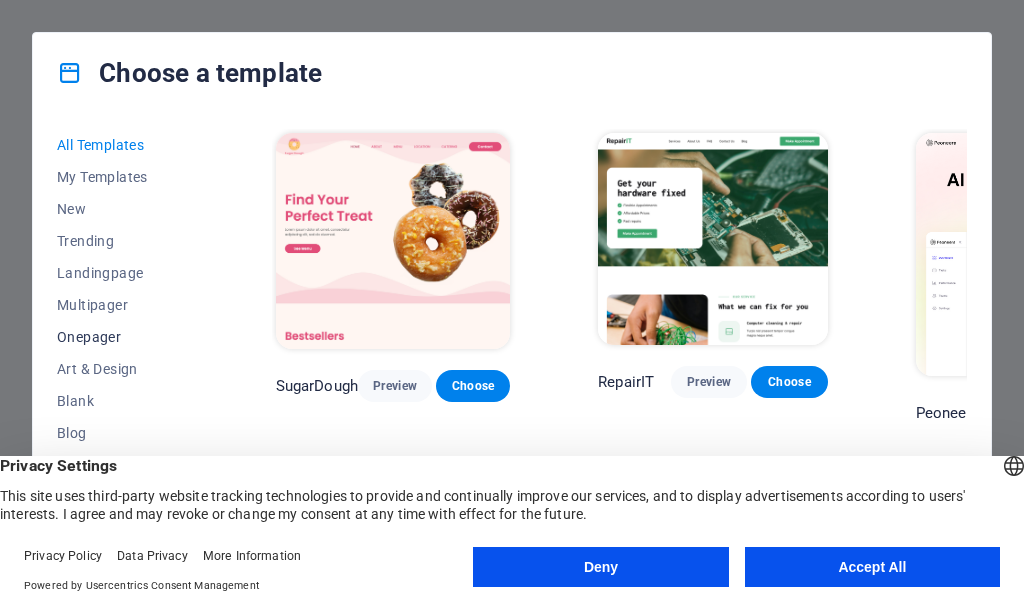 click on "Onepager" at bounding box center (122, 337) 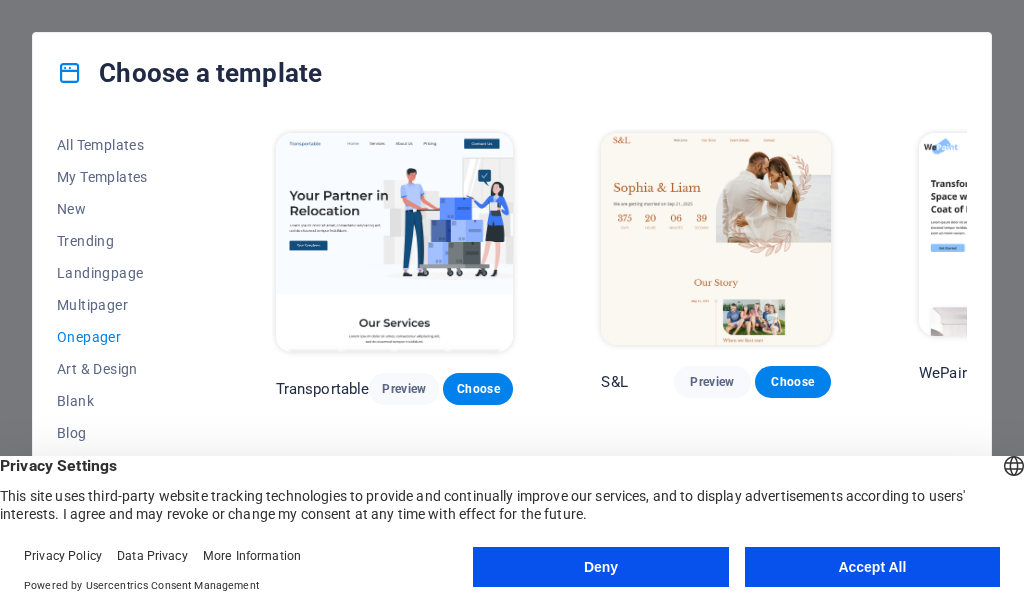 click on "All Templates My Templates New Trending Landingpage Multipager Onepager Art & Design Blank Blog Business Education & Culture Event Gastronomy Health IT & Media Legal & Finance Non-Profit Performance Portfolio Services Sports & Beauty Trades Travel Wireframe Transportable Preview Choose S&L Preview Choose WePaint Preview Choose Eco-Con Preview Choose MeetUp Preview Choose Podcaster Preview Choose UrbanNest Interiors Preview Choose Green Change Preview Choose Cleaner Preview Choose Johanna James Preview Choose Drive Preview Choose Wanderlust Preview Choose BERLIN Preview Choose Gadgets Preview Choose Max Hatzy Preview Choose Handyman Preview Choose Blogger Preview Choose Création Preview Choose Pesk Preview Choose Priodas Preview Choose Wireframe One Preview Choose Evergreen Preview Choose Kids-Events Preview Choose CleanCar Preview Choose Protector Preview Choose Pizzeria Di Dio Preview Choose Vinyasa Preview Choose Maki Preview Choose Woody Preview Choose BRGs Preview Choose Genius Preview Choose Volare Opus" at bounding box center (512, 343) 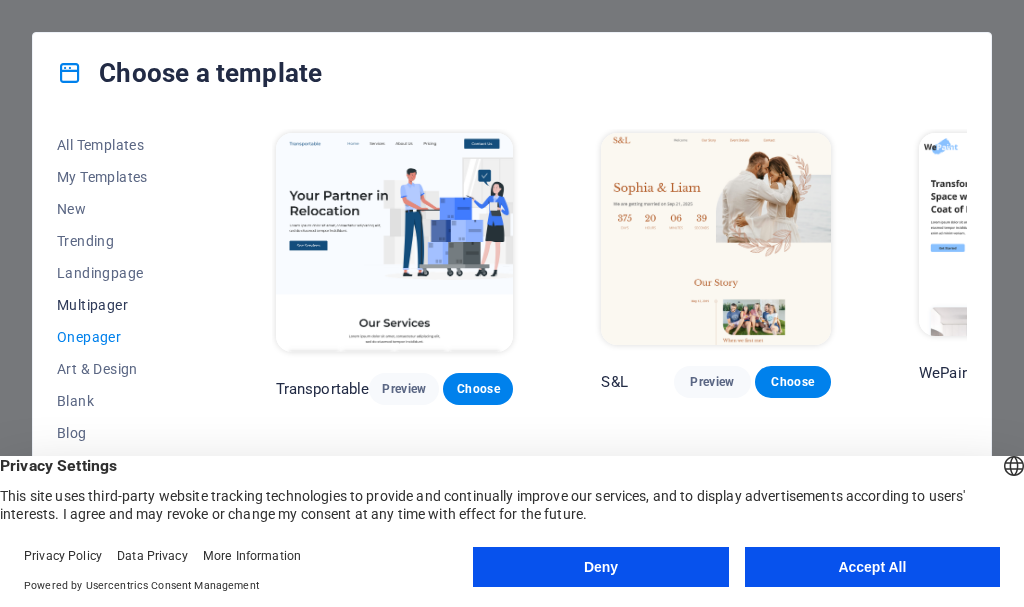 click on "Multipager" at bounding box center (122, 305) 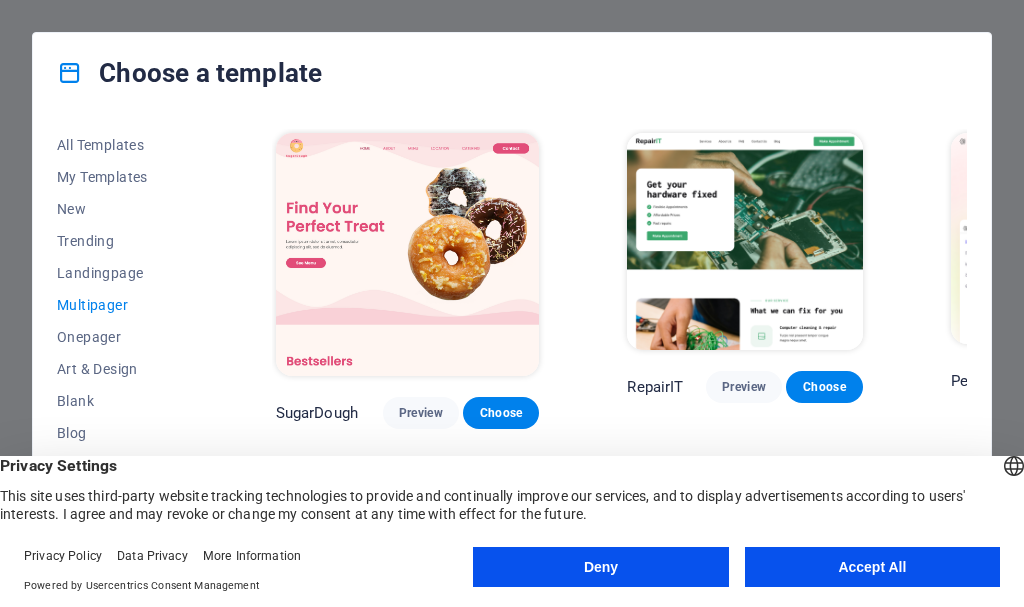 click on "All Templates My Templates New Trending Landingpage Multipager Onepager Art & Design Blank Blog Business Education & Culture Event Gastronomy Health IT & Media Legal & Finance Non-Profit Performance Portfolio Services Sports & Beauty Trades Travel Wireframe SugarDough Preview Choose RepairIT Preview Choose Peoneera Preview Choose Art Museum Preview Choose Wonder Planner Preview Choose Help & Care Preview Choose Academix Preview Choose BIG Barber Shop Preview Choose Health & Food Preview Choose The Beauty Temple Preview Choose WeTrain Preview Choose Delicioso Preview Choose Dream Garden Preview Choose LumeDeAqua Preview Choose Pets Care Preview Choose SafeSpace Preview Choose Midnight Rain Bar Preview Choose Estator Preview Choose Health Group Preview Choose MakeIt Agency Preview Choose WeSpa Preview Choose CoffeeScience Preview Choose CoachLife Preview Choose Cafe de Oceana Preview Choose Denteeth Preview Choose Le Hair Preview Choose TechUp Preview Choose Nolan-Bahler Preview Choose Fashion Preview Choose" at bounding box center (512, 343) 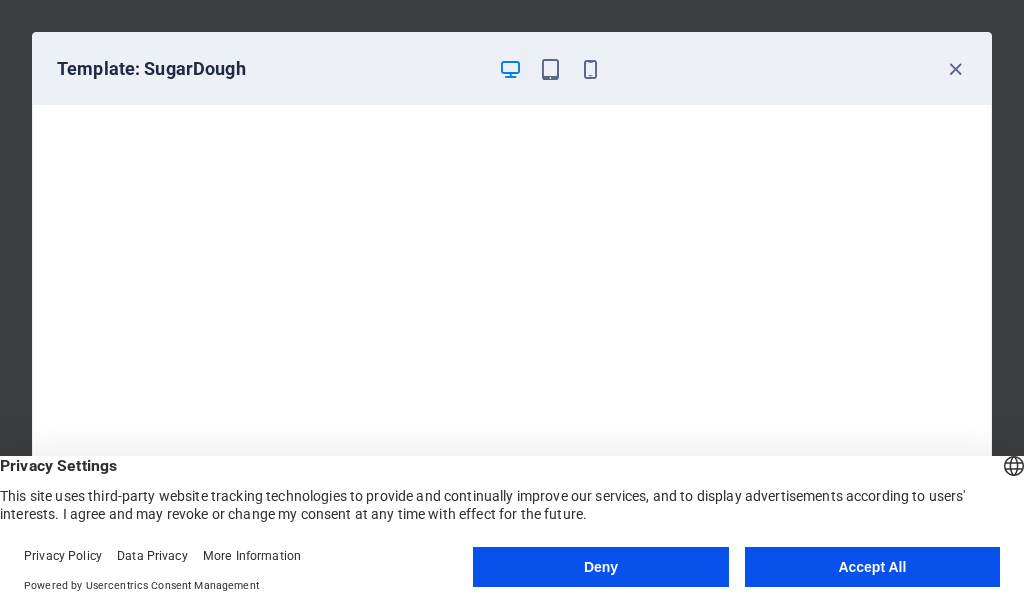 click on "Template: SugarDough" at bounding box center (512, 69) 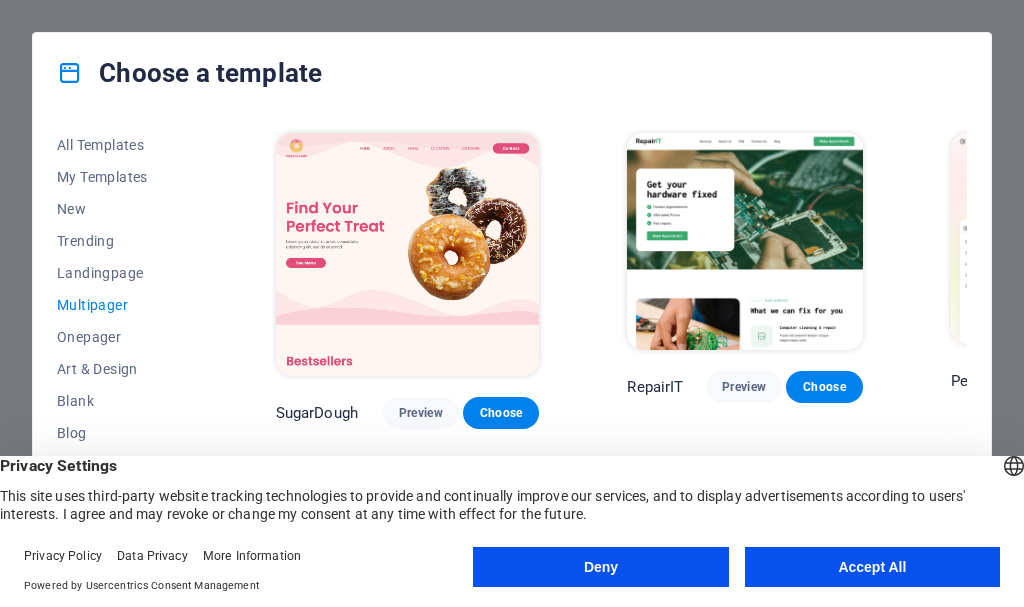 click on "All Templates My Templates New Trending Landingpage Multipager Onepager Art & Design Blank Blog Business Education & Culture Event Gastronomy Health IT & Media Legal & Finance Non-Profit Performance Portfolio Services Sports & Beauty Trades Travel Wireframe SugarDough Preview Choose RepairIT Preview Choose Peoneera Preview Choose Art Museum Preview Choose Wonder Planner Preview Choose Help & Care Preview Choose Academix Preview Choose BIG Barber Shop Preview Choose Health & Food Preview Choose The Beauty Temple Preview Choose WeTrain Preview Choose Delicioso Preview Choose Dream Garden Preview Choose LumeDeAqua Preview Choose Pets Care Preview Choose SafeSpace Preview Choose Midnight Rain Bar Preview Choose Estator Preview Choose Health Group Preview Choose MakeIt Agency Preview Choose WeSpa Preview Choose CoffeeScience Preview Choose CoachLife Preview Choose Cafe de Oceana Preview Choose Denteeth Preview Choose Le Hair Preview Choose TechUp Preview Choose Nolan-Bahler Preview Choose Fashion Preview Choose" at bounding box center (512, 343) 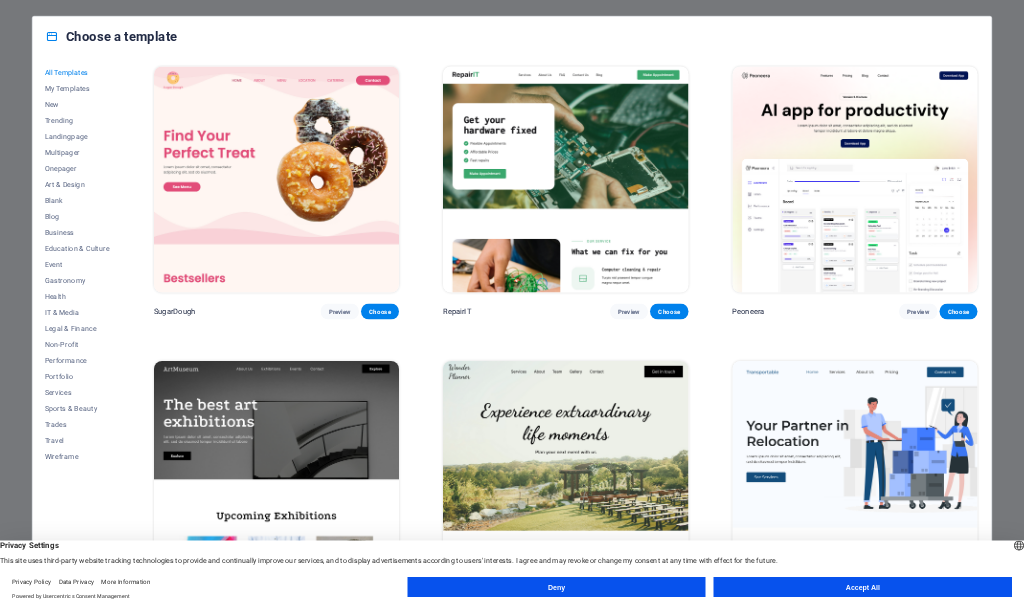 scroll, scrollTop: 0, scrollLeft: 0, axis: both 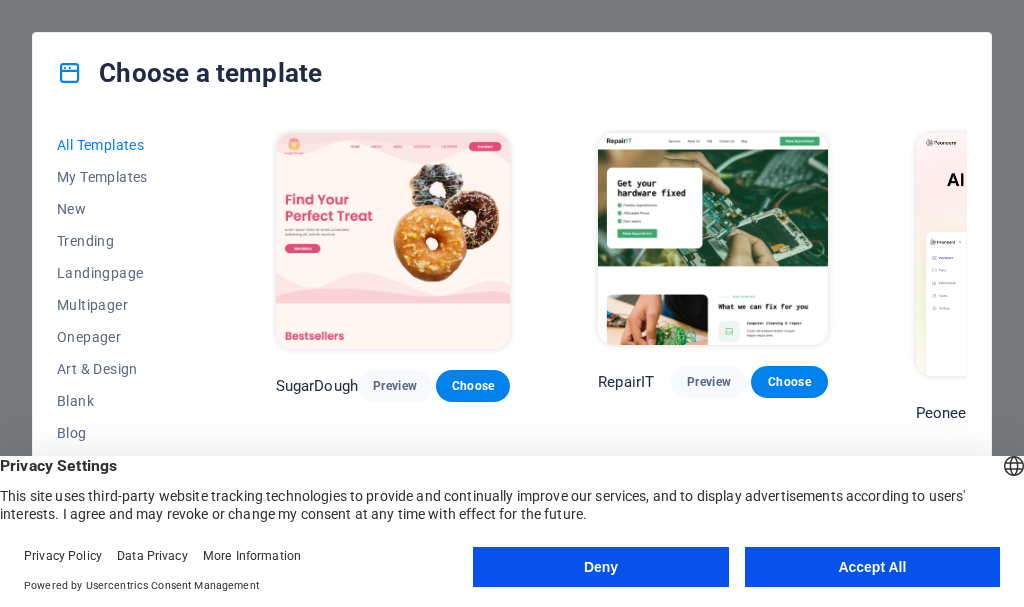 click on "All Templates My Templates New Trending Landingpage Multipager Onepager Art & Design Blank Blog Business Education & Culture Event Gastronomy Health IT & Media Legal & Finance Non-Profit Performance Portfolio Services Sports & Beauty Trades Travel Wireframe SugarDough Preview Choose RepairIT Preview Choose Peoneera Preview Choose Art Museum Preview Choose Wonder Planner Preview Choose Transportable Preview Choose S&L Preview Choose WePaint Preview Choose Eco-Con Preview Choose MeetUp Preview Choose Help & Care Preview Choose Podcaster Preview Choose Academix Preview Choose BIG Barber Shop Preview Choose Health & Food Preview Choose UrbanNest Interiors Preview Choose Green Change Preview Choose The Beauty Temple Preview Choose WeTrain Preview Choose Cleaner Preview Choose Johanna James Preview Choose Delicioso Preview Choose Dream Garden Preview Choose LumeDeAqua Preview Choose Pets Care Preview Choose SafeSpace Preview Choose Midnight Rain Bar Preview Choose Drive Preview Choose Estator Preview Choose Preview" at bounding box center [512, 343] 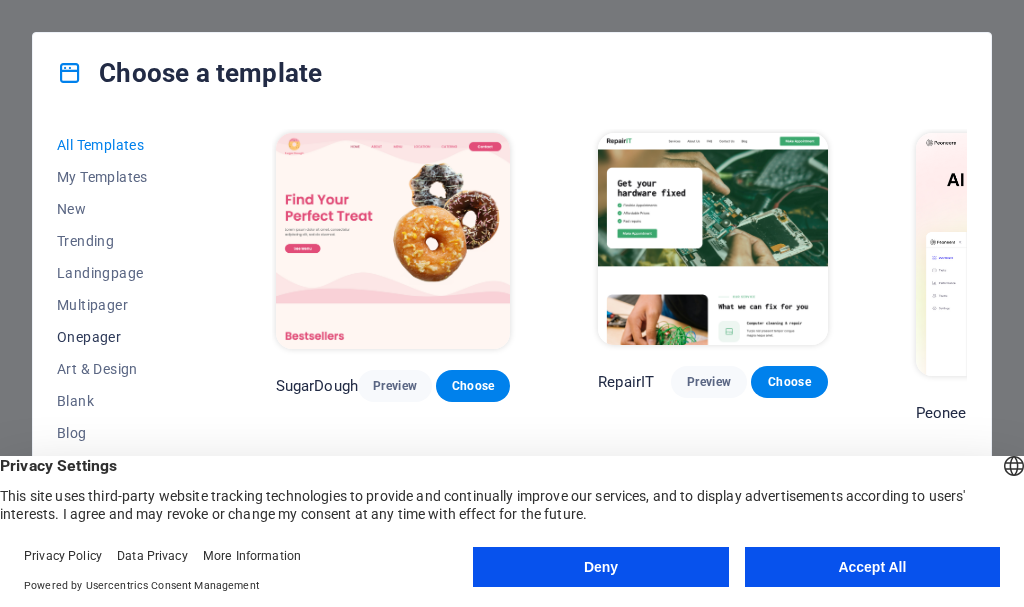click on "Onepager" at bounding box center [122, 337] 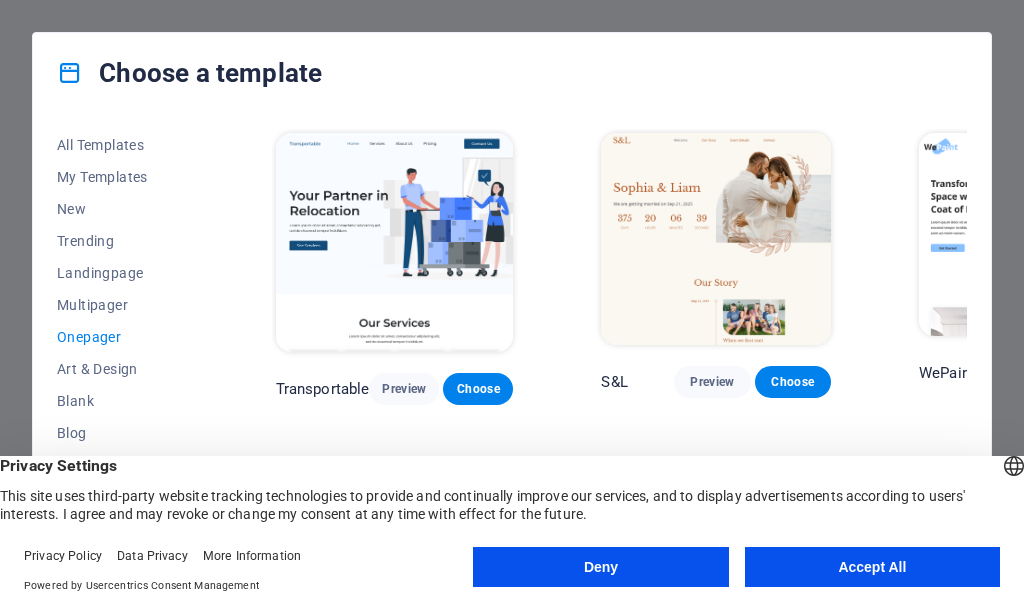 click on "All Templates My Templates New Trending Landingpage Multipager Onepager Art & Design Blank Blog Business Education & Culture Event Gastronomy Health IT & Media Legal & Finance Non-Profit Performance Portfolio Services Sports & Beauty Trades Travel Wireframe Transportable Preview Choose S&L Preview Choose WePaint Preview Choose Eco-Con Preview Choose MeetUp Preview Choose Podcaster Preview Choose UrbanNest Interiors Preview Choose Green Change Preview Choose Cleaner Preview Choose Johanna James Preview Choose Drive Preview Choose Wanderlust Preview Choose BERLIN Preview Choose Gadgets Preview Choose Max Hatzy Preview Choose Handyman Preview Choose Blogger Preview Choose Création Preview Choose Pesk Preview Choose Priodas Preview Choose Wireframe One Preview Choose Evergreen Preview Choose Kids-Events Preview Choose CleanCar Preview Choose Protector Preview Choose Pizzeria Di Dio Preview Choose Vinyasa Preview Choose Maki Preview Choose Woody Preview Choose BRGs Preview Choose Genius Preview Choose Volare Opus" at bounding box center [512, 343] 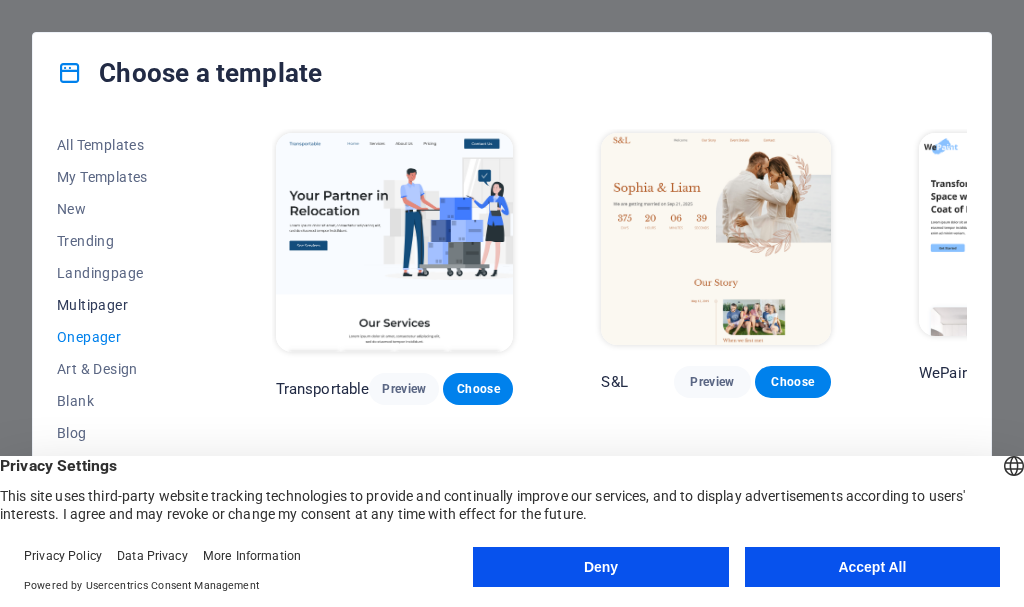 click on "Multipager" at bounding box center [122, 305] 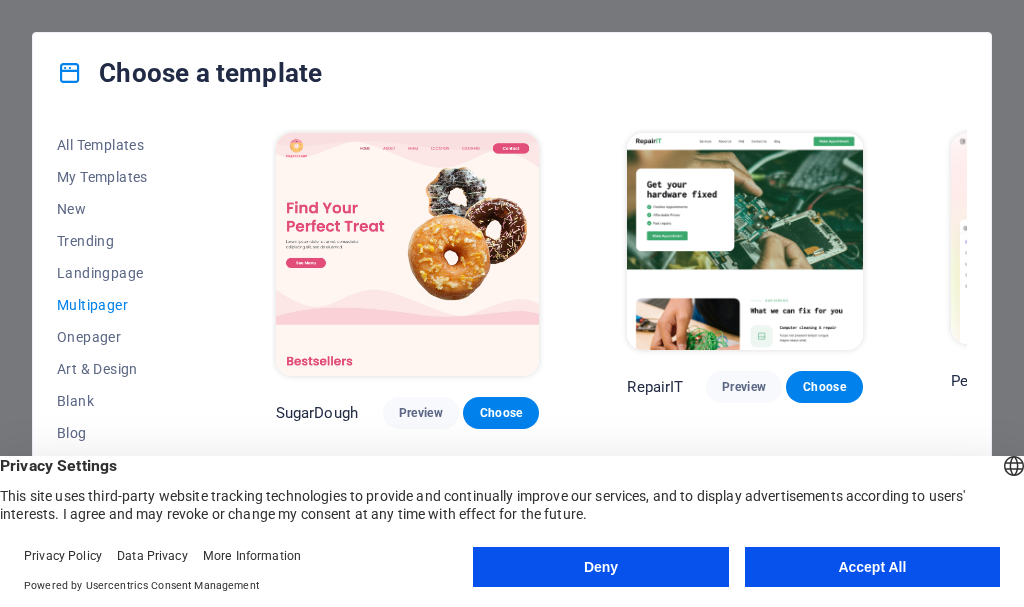 click on "All Templates My Templates New Trending Landingpage Multipager Onepager Art & Design Blank Blog Business Education & Culture Event Gastronomy Health IT & Media Legal & Finance Non-Profit Performance Portfolio Services Sports & Beauty Trades Travel Wireframe SugarDough Preview Choose RepairIT Preview Choose Peoneera Preview Choose Art Museum Preview Choose Wonder Planner Preview Choose Help & Care Preview Choose Academix Preview Choose BIG Barber Shop Preview Choose Health & Food Preview Choose The Beauty Temple Preview Choose WeTrain Preview Choose Delicioso Preview Choose Dream Garden Preview Choose LumeDeAqua Preview Choose Pets Care Preview Choose SafeSpace Preview Choose Midnight Rain Bar Preview Choose Estator Preview Choose Health Group Preview Choose MakeIt Agency Preview Choose WeSpa Preview Choose CoffeeScience Preview Choose CoachLife Preview Choose Cafe de Oceana Preview Choose Denteeth Preview Choose Le Hair Preview Choose TechUp Preview Choose Nolan-Bahler Preview Choose Fashion Preview Choose" at bounding box center (512, 343) 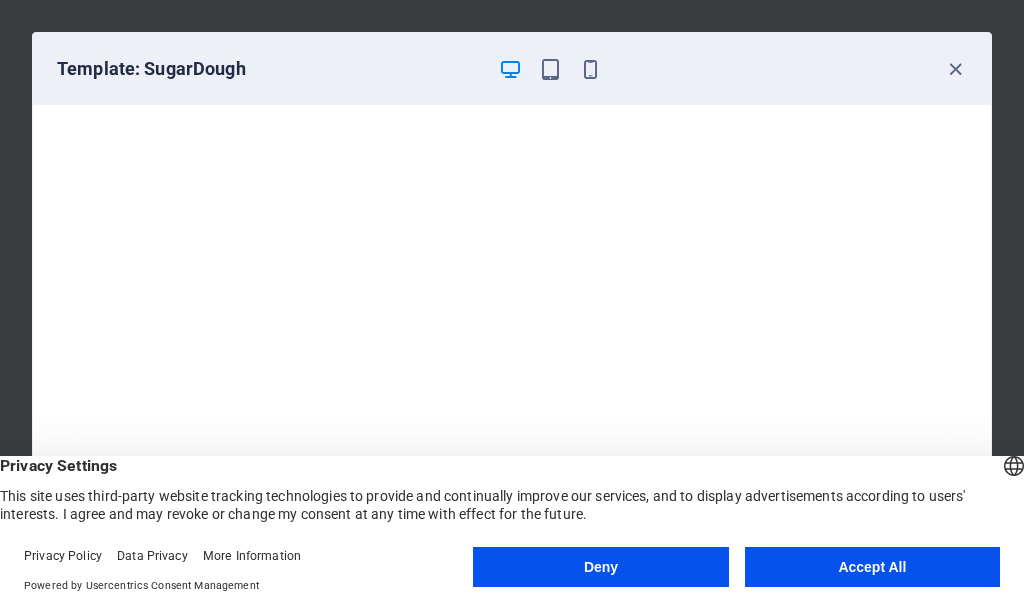 click on "Template: SugarDough" at bounding box center [512, 69] 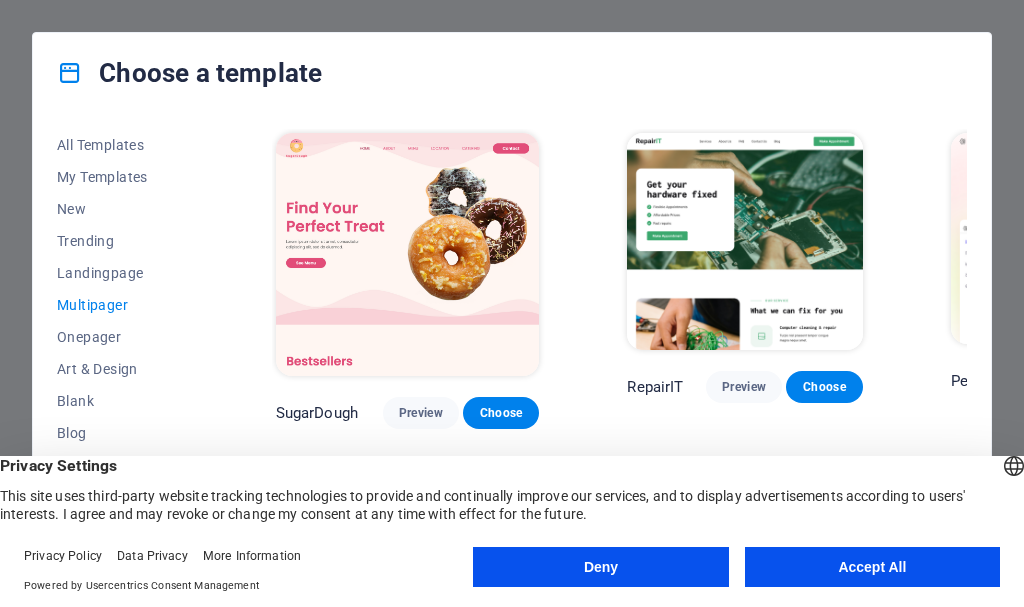 click on "All Templates My Templates New Trending Landingpage Multipager Onepager Art & Design Blank Blog Business Education & Culture Event Gastronomy Health IT & Media Legal & Finance Non-Profit Performance Portfolio Services Sports & Beauty Trades Travel Wireframe SugarDough Preview Choose RepairIT Preview Choose Peoneera Preview Choose Art Museum Preview Choose Wonder Planner Preview Choose Help & Care Preview Choose Academix Preview Choose BIG Barber Shop Preview Choose Health & Food Preview Choose The Beauty Temple Preview Choose WeTrain Preview Choose Delicioso Preview Choose Dream Garden Preview Choose LumeDeAqua Preview Choose Pets Care Preview Choose SafeSpace Preview Choose Midnight Rain Bar Preview Choose Estator Preview Choose Health Group Preview Choose MakeIt Agency Preview Choose WeSpa Preview Choose CoffeeScience Preview Choose CoachLife Preview Choose Cafe de Oceana Preview Choose Denteeth Preview Choose Le Hair Preview Choose TechUp Preview Choose Nolan-Bahler Preview Choose Fashion Preview Choose" at bounding box center (512, 343) 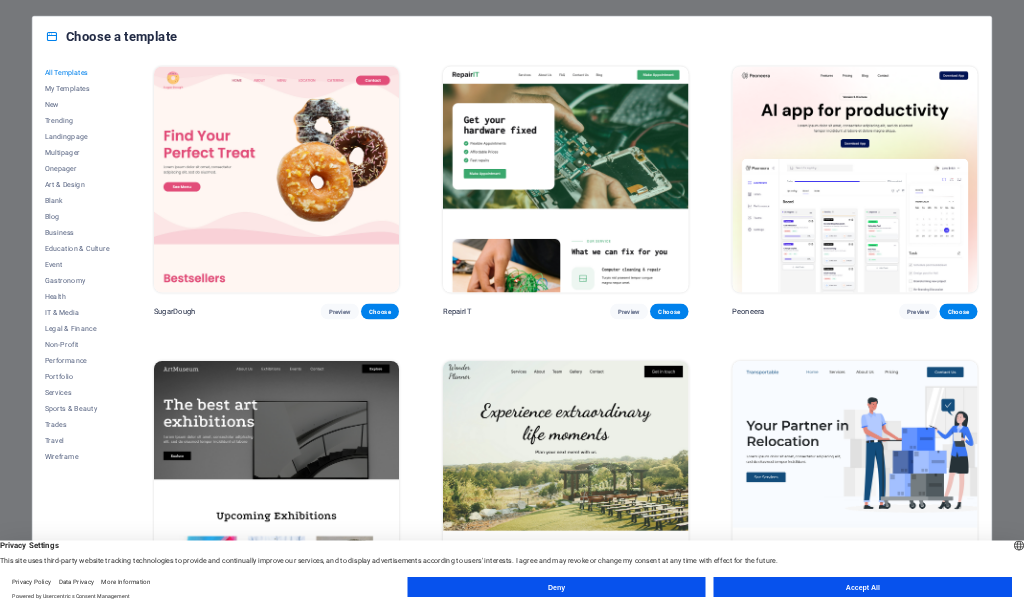 scroll, scrollTop: 0, scrollLeft: 0, axis: both 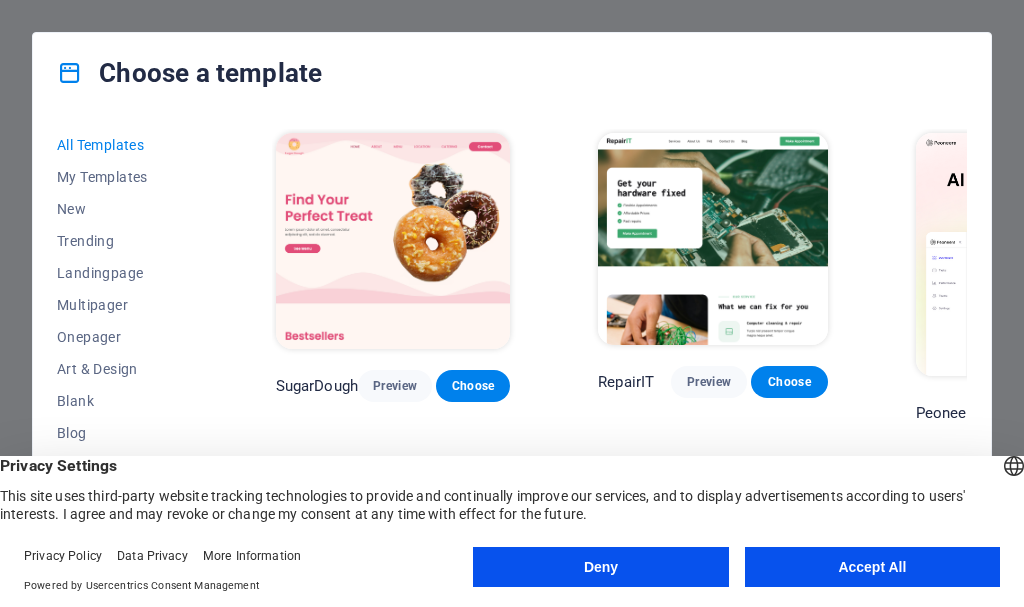 click on "All Templates My Templates New Trending Landingpage Multipager Onepager Art & Design Blank Blog Business Education & Culture Event Gastronomy Health IT & Media Legal & Finance Non-Profit Performance Portfolio Services Sports & Beauty Trades Travel Wireframe SugarDough Preview Choose RepairIT Preview Choose Peoneera Preview Choose Art Museum Preview Choose Wonder Planner Preview Choose Transportable Preview Choose S&L Preview Choose WePaint Preview Choose Eco-Con Preview Choose MeetUp Preview Choose Help & Care Preview Choose Podcaster Preview Choose Academix Preview Choose BIG Barber Shop Preview Choose Health & Food Preview Choose UrbanNest Interiors Preview Choose Green Change Preview Choose The Beauty Temple Preview Choose WeTrain Preview Choose Cleaner Preview Choose Johanna James Preview Choose Delicioso Preview Choose Dream Garden Preview Choose LumeDeAqua Preview Choose Pets Care Preview Choose SafeSpace Preview Choose Midnight Rain Bar Preview Choose Drive Preview Choose Estator Preview Choose Preview" at bounding box center [512, 343] 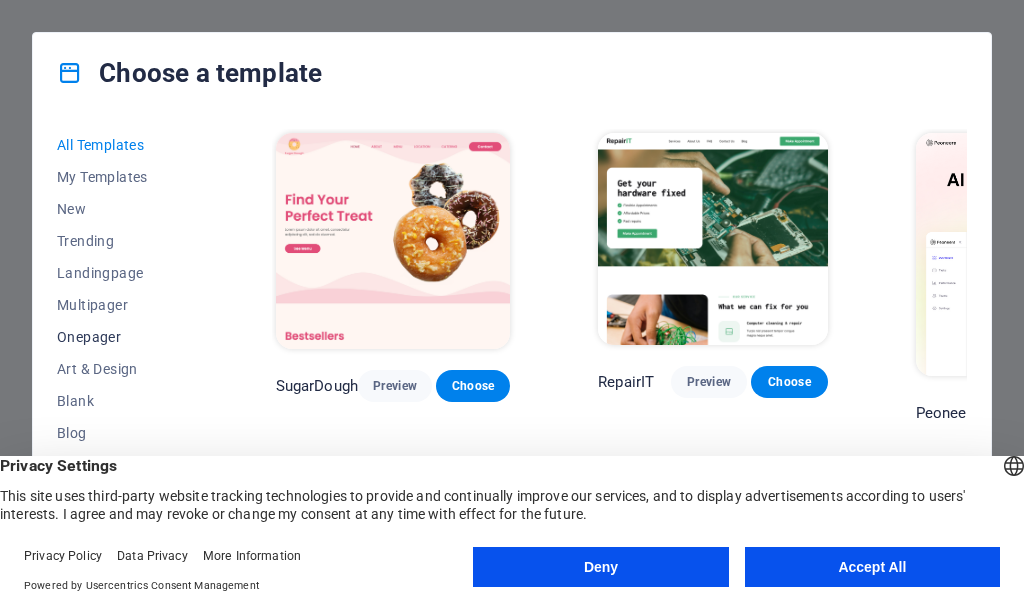 click on "Onepager" at bounding box center (122, 337) 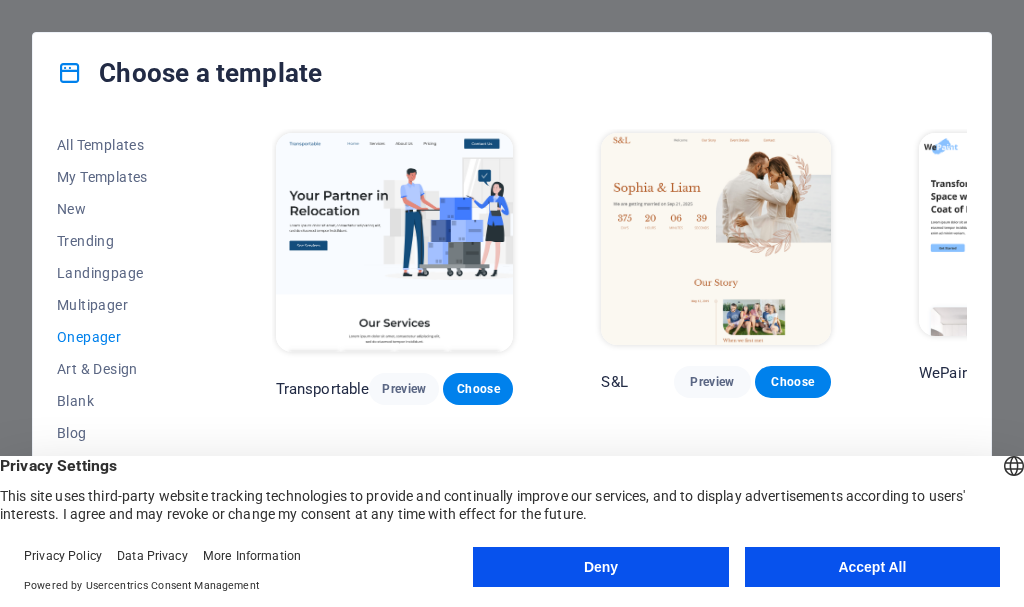 click on "All Templates My Templates New Trending Landingpage Multipager Onepager Art & Design Blank Blog Business Education & Culture Event Gastronomy Health IT & Media Legal & Finance Non-Profit Performance Portfolio Services Sports & Beauty Trades Travel Wireframe Transportable Preview Choose S&L Preview Choose WePaint Preview Choose Eco-Con Preview Choose MeetUp Preview Choose Podcaster Preview Choose UrbanNest Interiors Preview Choose Green Change Preview Choose Cleaner Preview Choose Johanna James Preview Choose Drive Preview Choose Wanderlust Preview Choose BERLIN Preview Choose Gadgets Preview Choose Max Hatzy Preview Choose Handyman Preview Choose Blogger Preview Choose Création Preview Choose Pesk Preview Choose Priodas Preview Choose Wireframe One Preview Choose Evergreen Preview Choose Kids-Events Preview Choose CleanCar Preview Choose Protector Preview Choose Pizzeria Di Dio Preview Choose Vinyasa Preview Choose Maki Preview Choose Woody Preview Choose BRGs Preview Choose Genius Preview Choose Volare Opus" at bounding box center (512, 343) 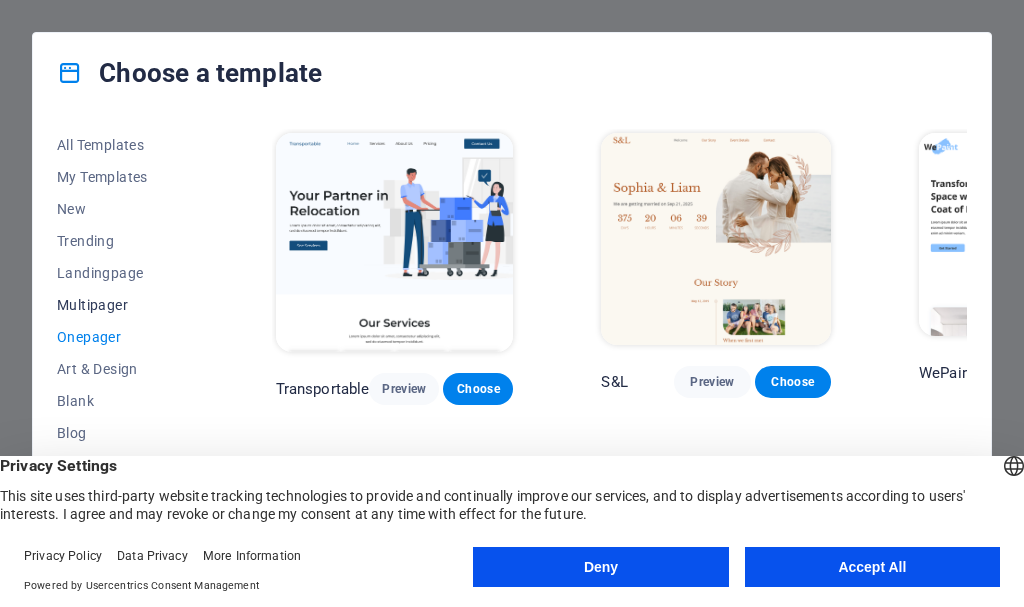 click on "Multipager" at bounding box center (122, 305) 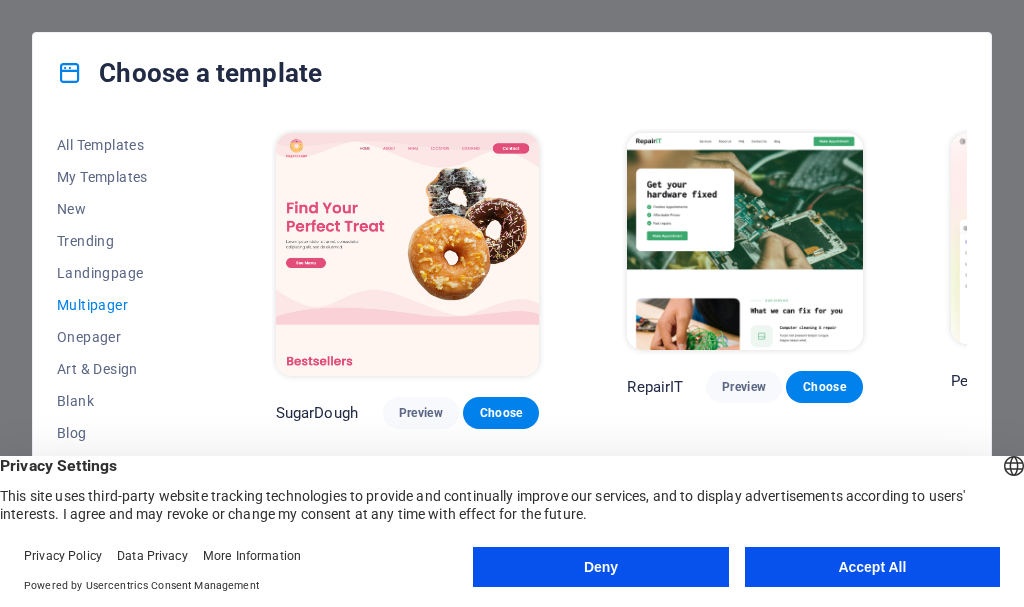 click on "All Templates My Templates New Trending Landingpage Multipager Onepager Art & Design Blank Blog Business Education & Culture Event Gastronomy Health IT & Media Legal & Finance Non-Profit Performance Portfolio Services Sports & Beauty Trades Travel Wireframe SugarDough Preview Choose RepairIT Preview Choose Peoneera Preview Choose Art Museum Preview Choose Wonder Planner Preview Choose Help & Care Preview Choose Academix Preview Choose BIG Barber Shop Preview Choose Health & Food Preview Choose The Beauty Temple Preview Choose WeTrain Preview Choose Delicioso Preview Choose Dream Garden Preview Choose LumeDeAqua Preview Choose Pets Care Preview Choose SafeSpace Preview Choose Midnight Rain Bar Preview Choose Estator Preview Choose Health Group Preview Choose MakeIt Agency Preview Choose WeSpa Preview Choose CoffeeScience Preview Choose CoachLife Preview Choose Cafe de Oceana Preview Choose Denteeth Preview Choose Le Hair Preview Choose TechUp Preview Choose Nolan-Bahler Preview Choose Fashion Preview Choose" at bounding box center (512, 343) 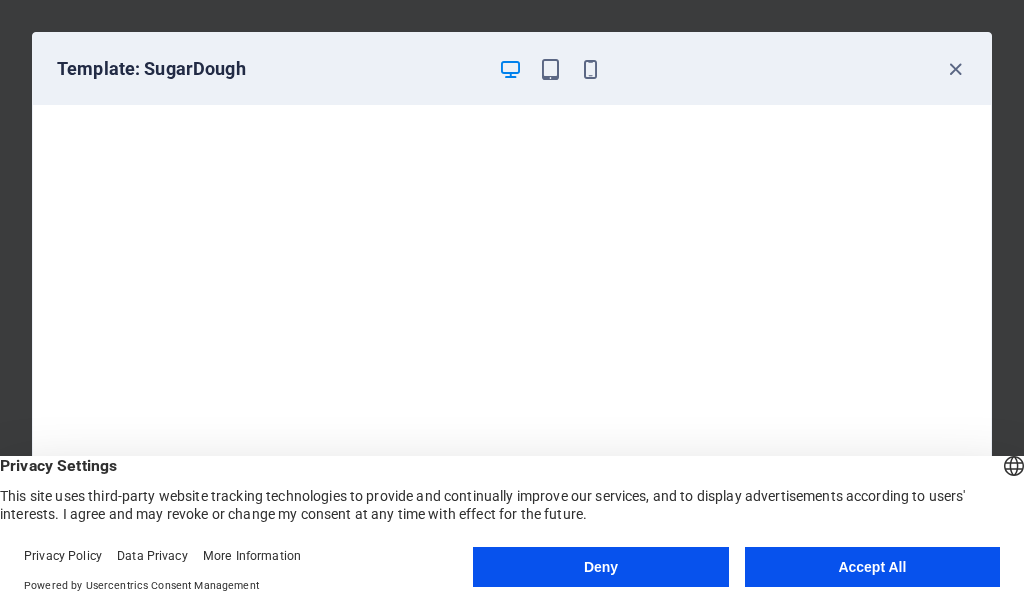 click on "Template: SugarDough" at bounding box center [512, 69] 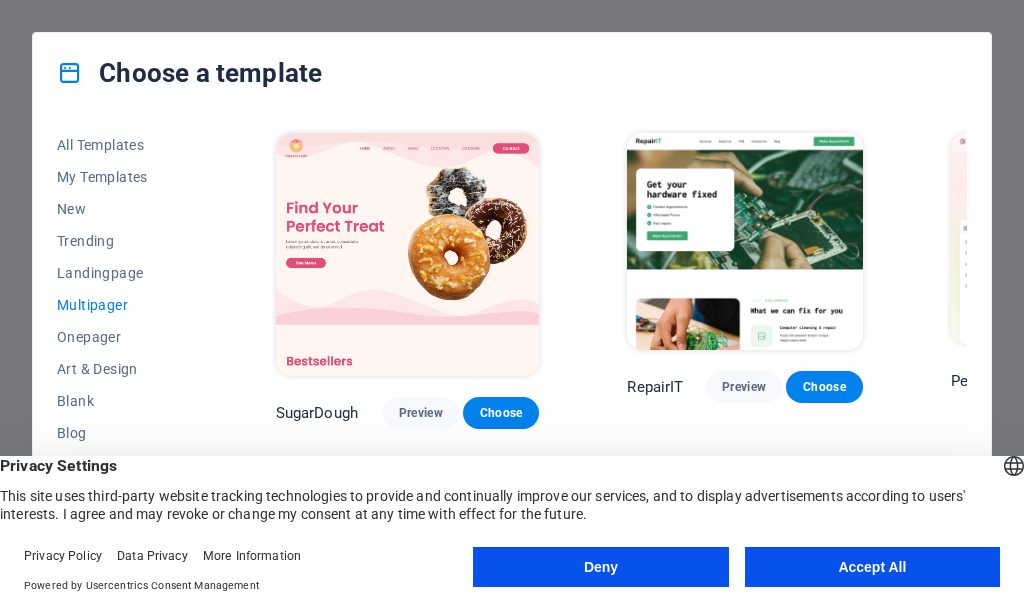 click on "All Templates My Templates New Trending Landingpage Multipager Onepager Art & Design Blank Blog Business Education & Culture Event Gastronomy Health IT & Media Legal & Finance Non-Profit Performance Portfolio Services Sports & Beauty Trades Travel Wireframe SugarDough Preview Choose RepairIT Preview Choose Peoneera Preview Choose Art Museum Preview Choose Wonder Planner Preview Choose Help & Care Preview Choose Academix Preview Choose BIG Barber Shop Preview Choose Health & Food Preview Choose The Beauty Temple Preview Choose WeTrain Preview Choose Delicioso Preview Choose Dream Garden Preview Choose LumeDeAqua Preview Choose Pets Care Preview Choose SafeSpace Preview Choose Midnight Rain Bar Preview Choose Estator Preview Choose Health Group Preview Choose MakeIt Agency Preview Choose WeSpa Preview Choose CoffeeScience Preview Choose CoachLife Preview Choose Cafe de Oceana Preview Choose Denteeth Preview Choose Le Hair Preview Choose TechUp Preview Choose Nolan-Bahler Preview Choose Fashion Preview Choose" at bounding box center (512, 343) 